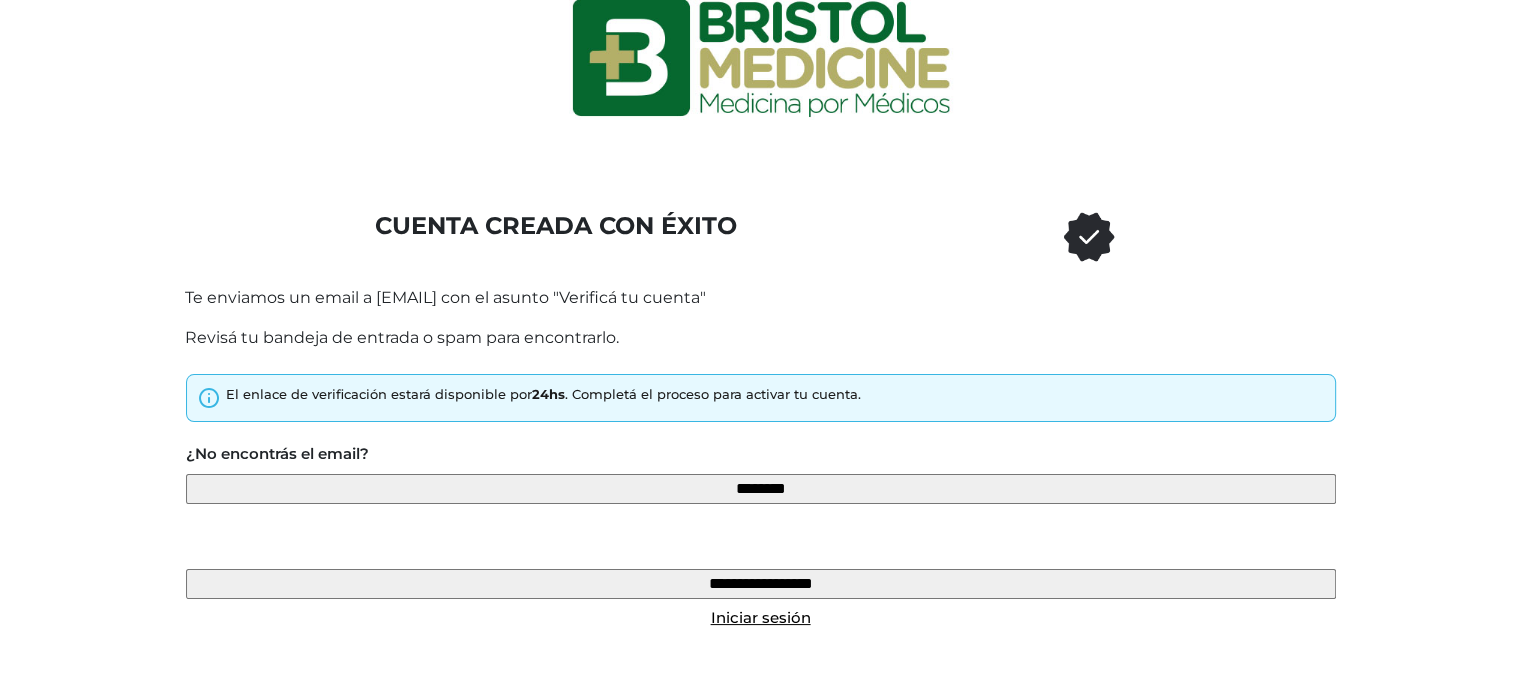 click at bounding box center (761, 58) 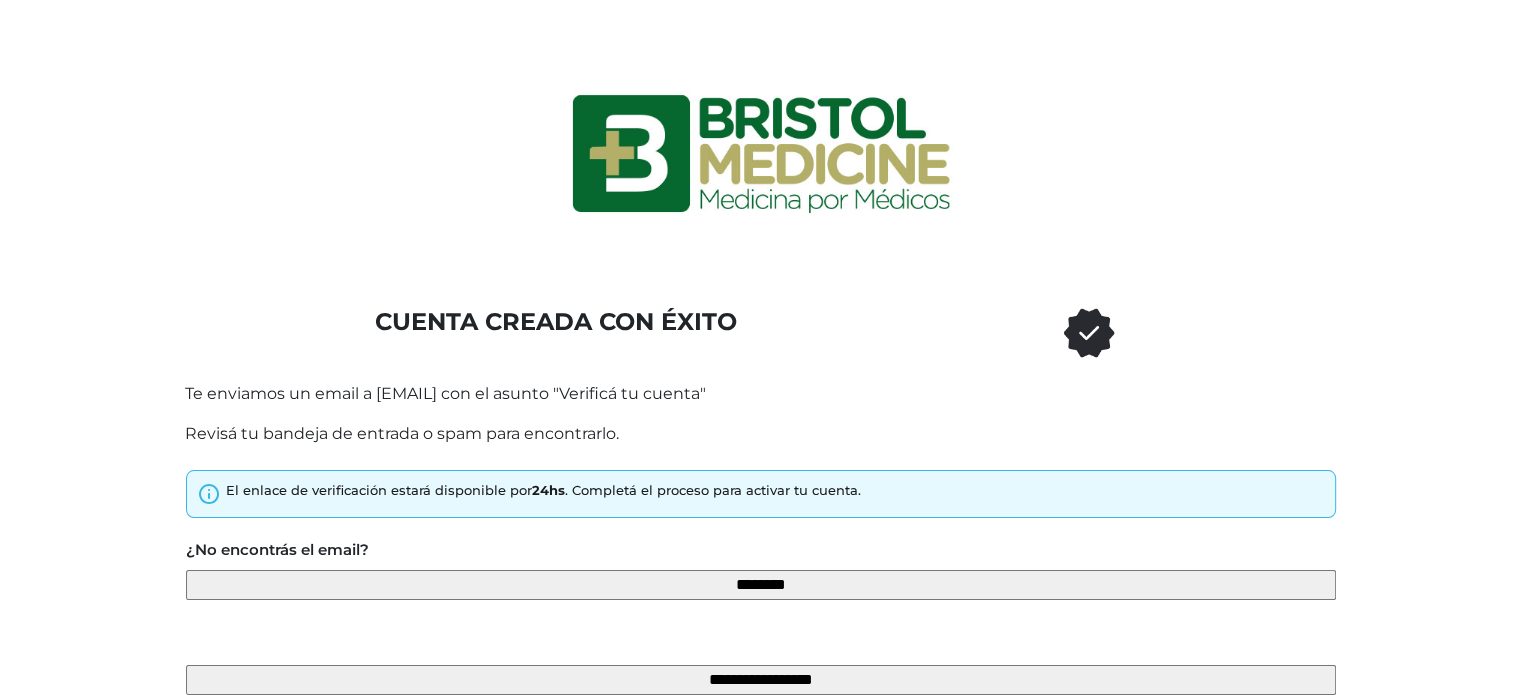 drag, startPoint x: 768, startPoint y: 0, endPoint x: 733, endPoint y: 313, distance: 314.95078 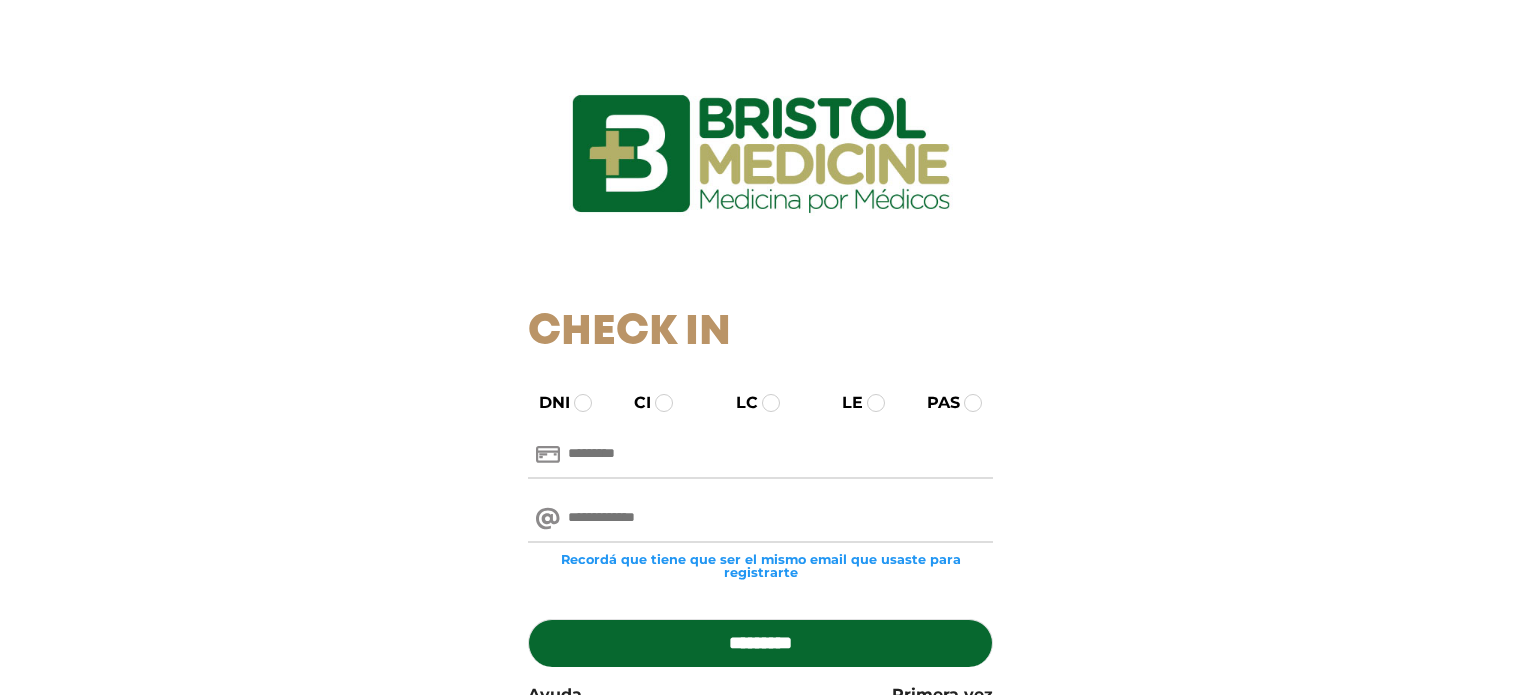 scroll, scrollTop: 0, scrollLeft: 0, axis: both 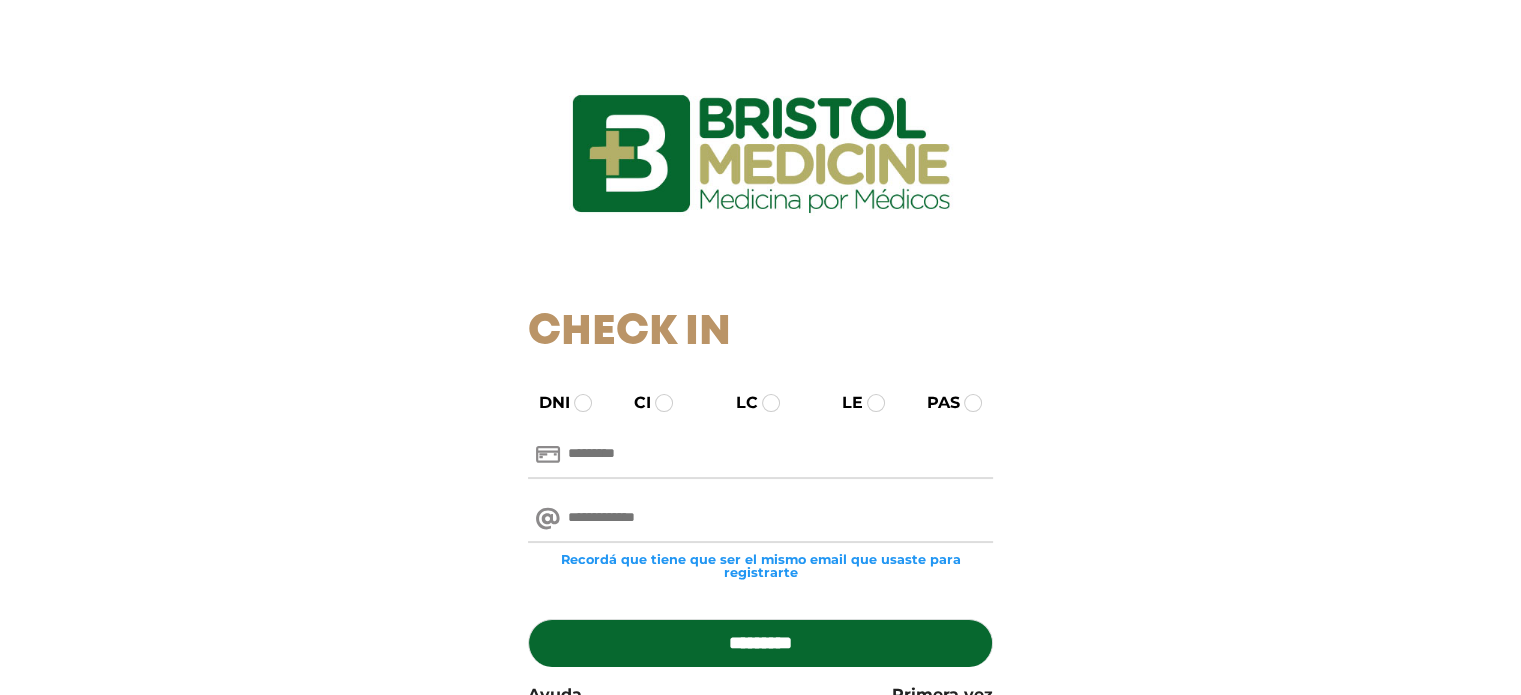 click at bounding box center [760, 455] 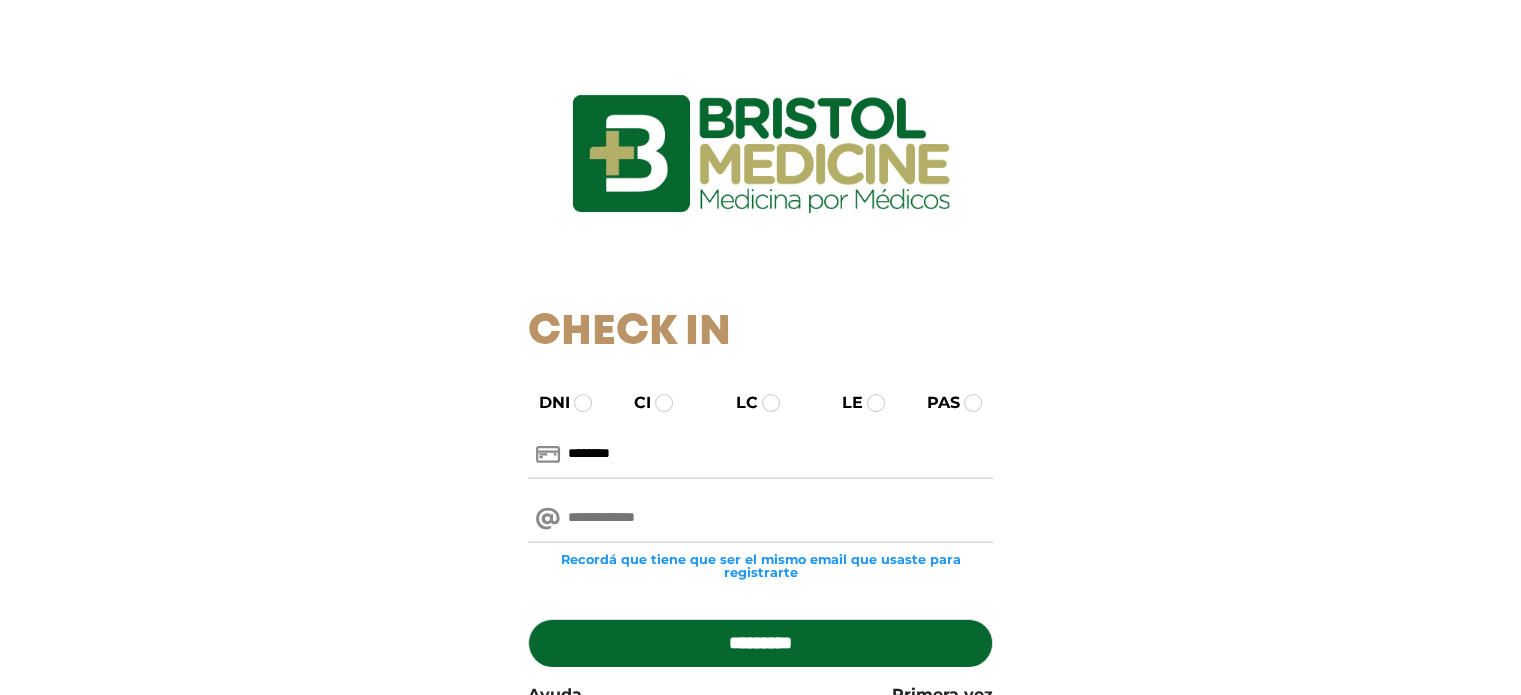 click at bounding box center [760, 519] 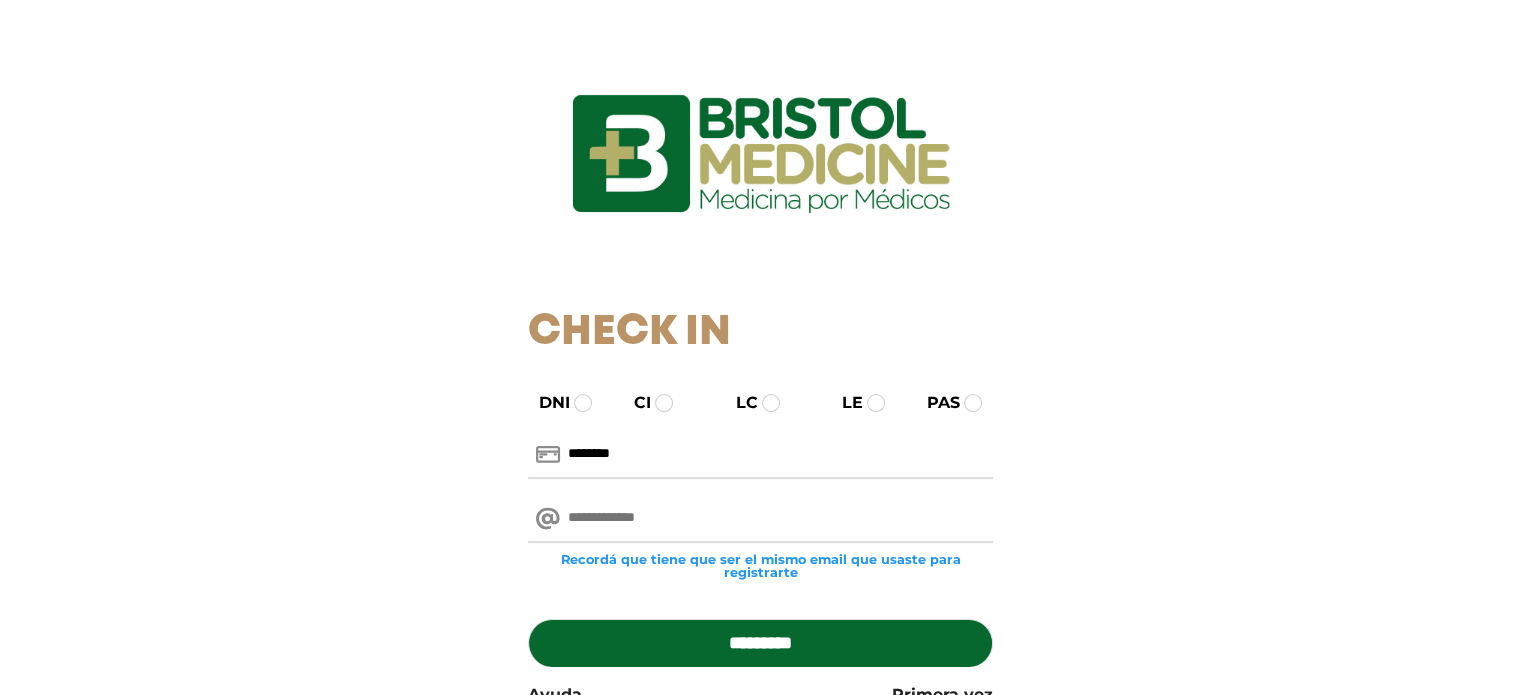 paste on "**********" 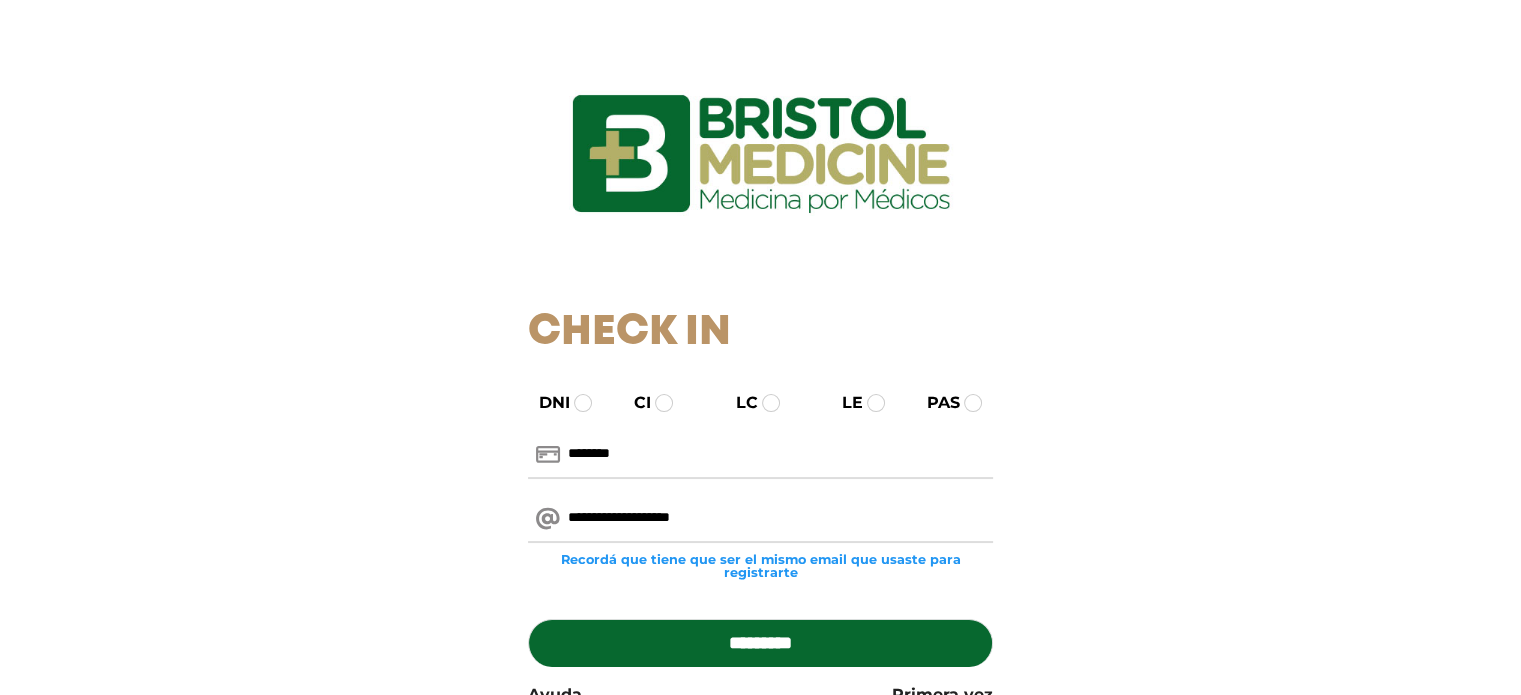 type on "**********" 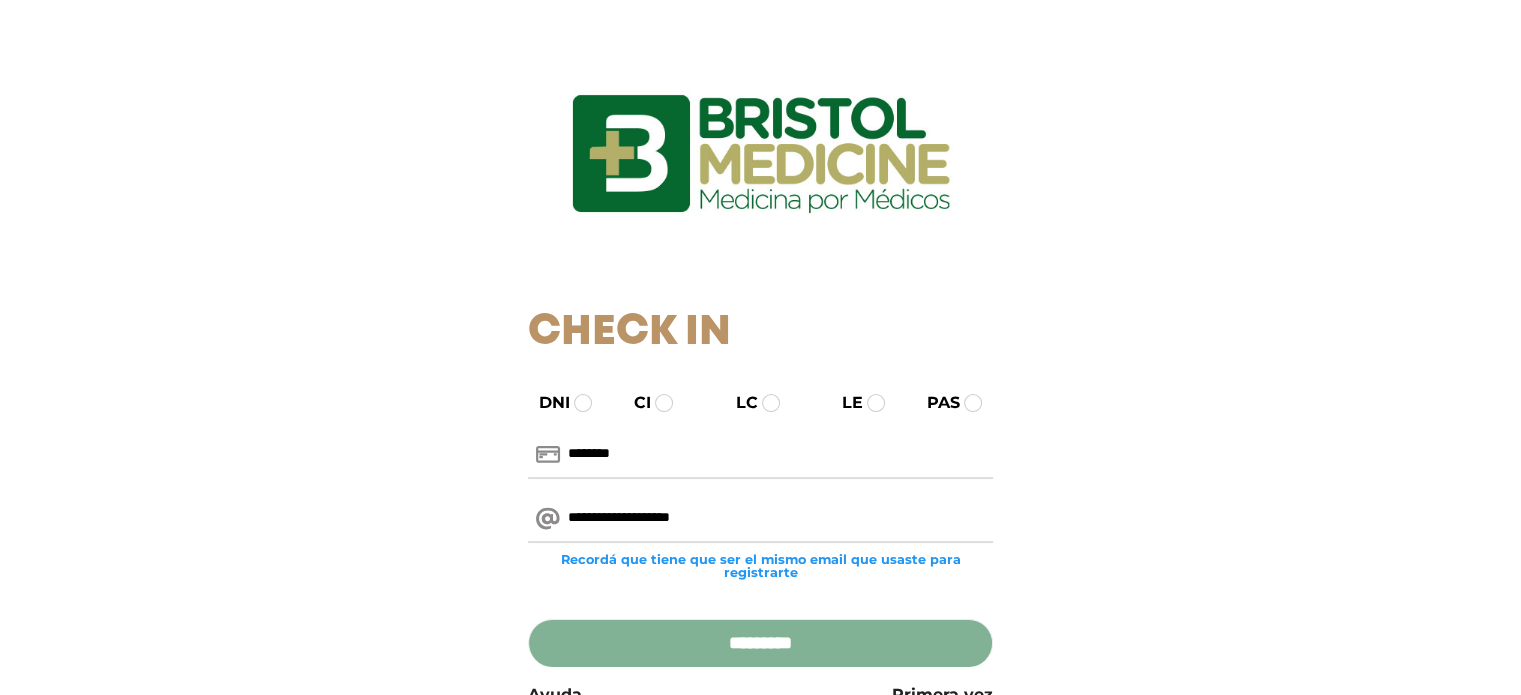 click on "*********" at bounding box center (760, 643) 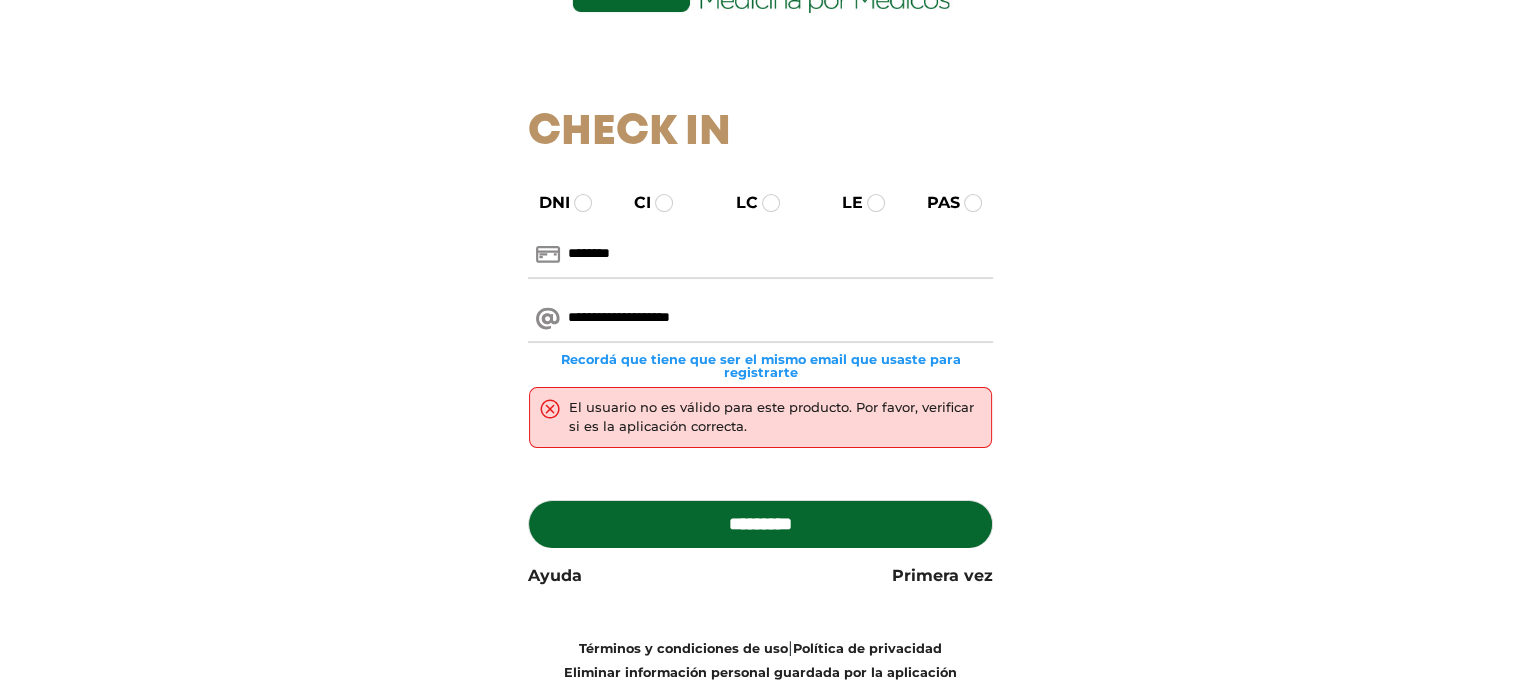 click on "**********" at bounding box center [760, 319] 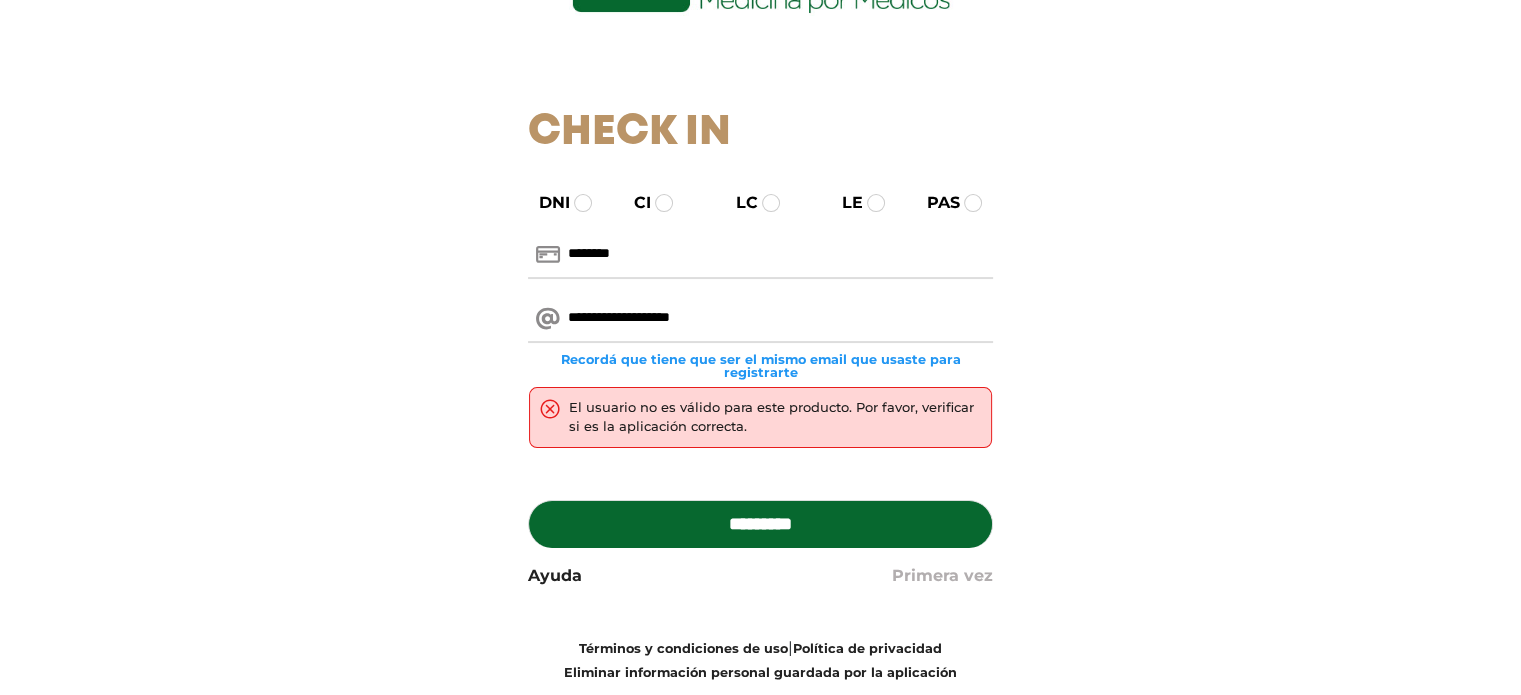 click on "Primera vez" at bounding box center [942, 576] 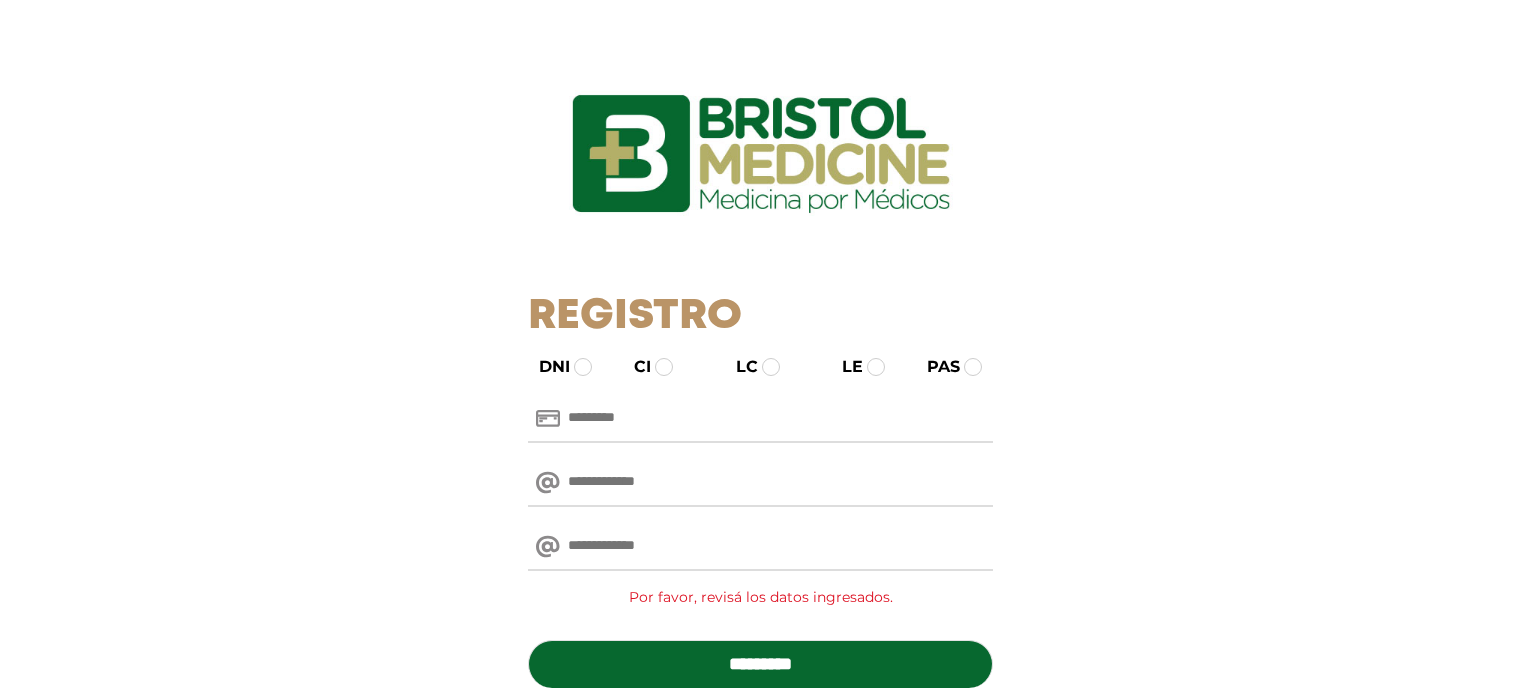 scroll, scrollTop: 0, scrollLeft: 0, axis: both 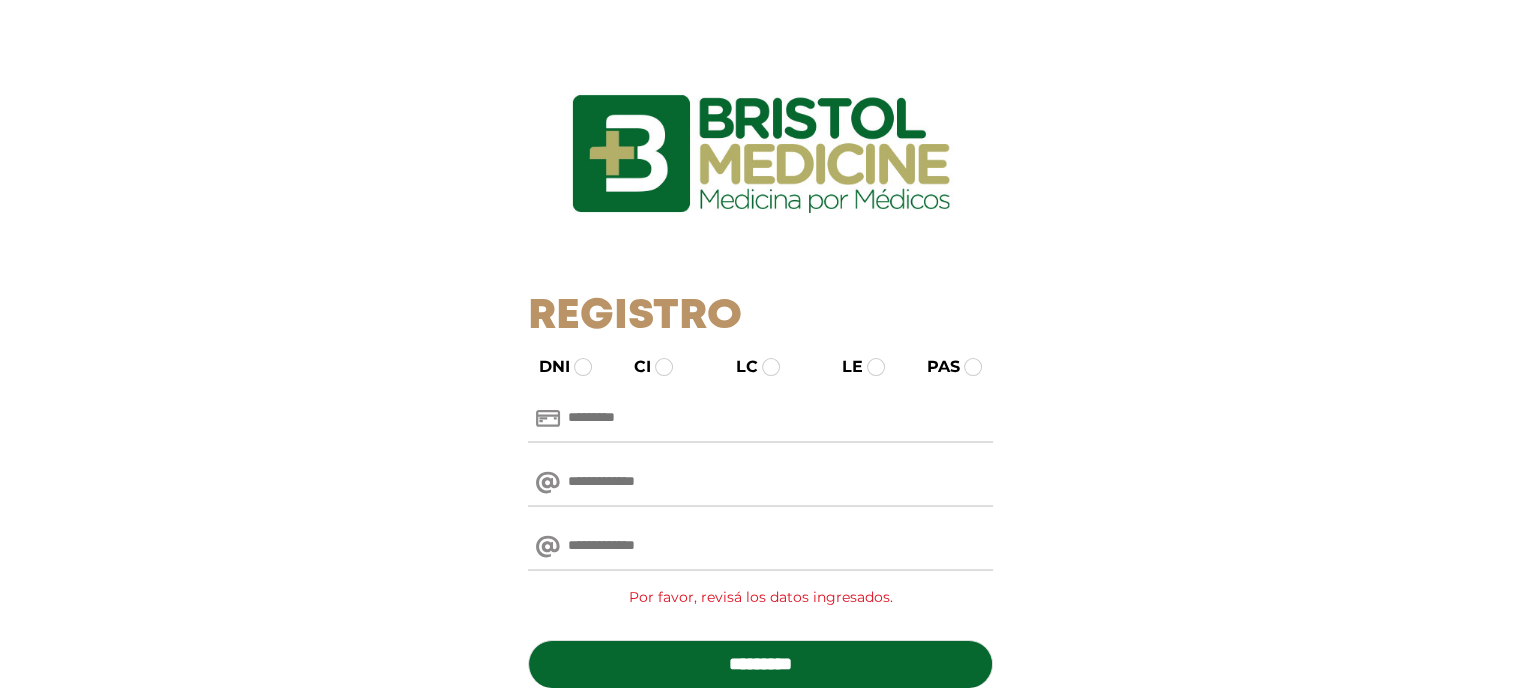 click at bounding box center (760, 419) 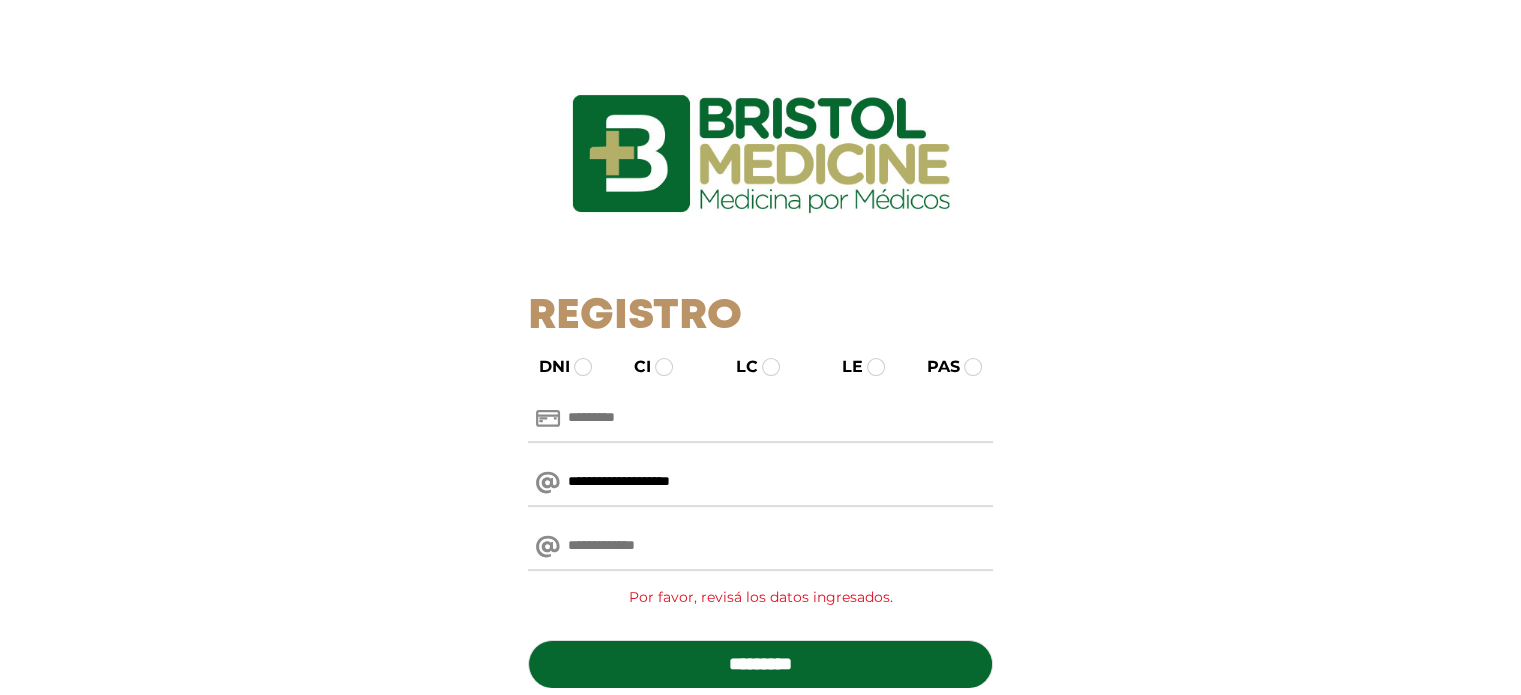 type on "**********" 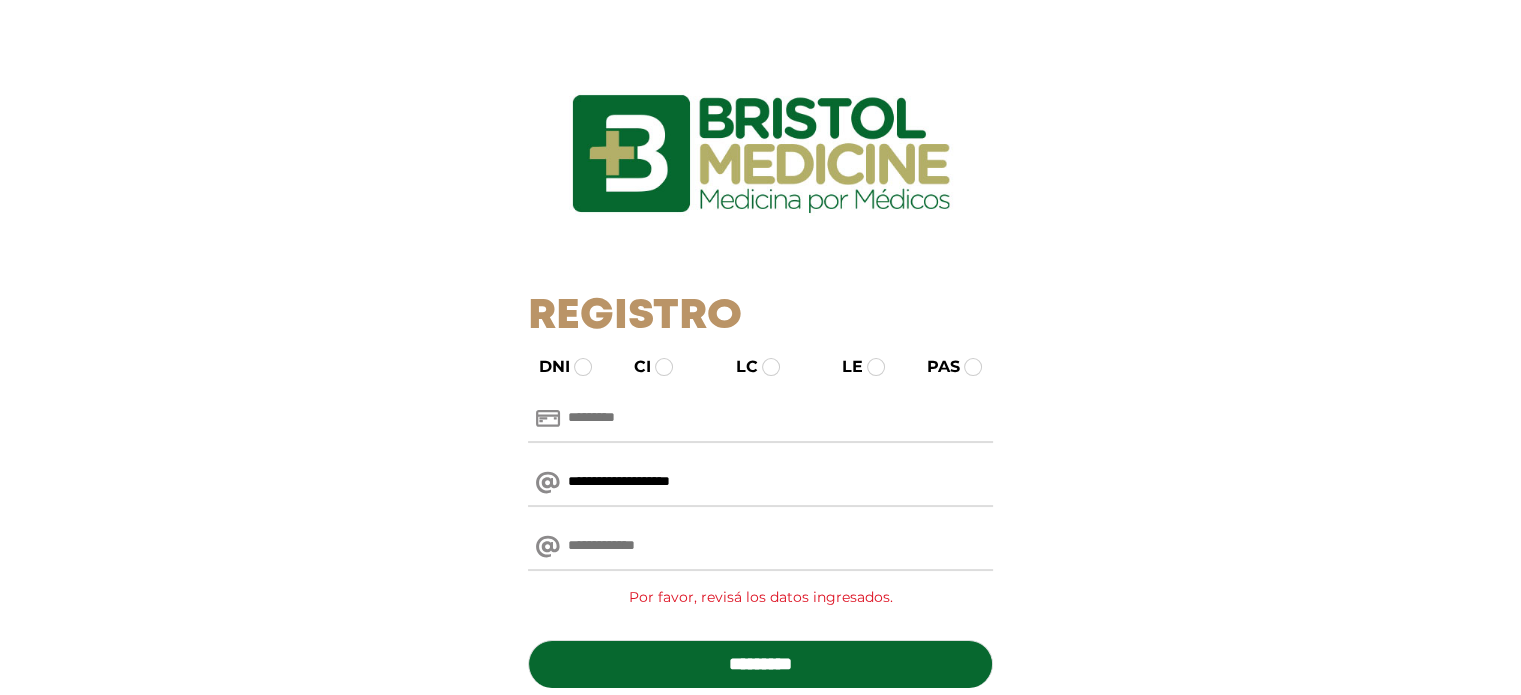 click at bounding box center [760, 547] 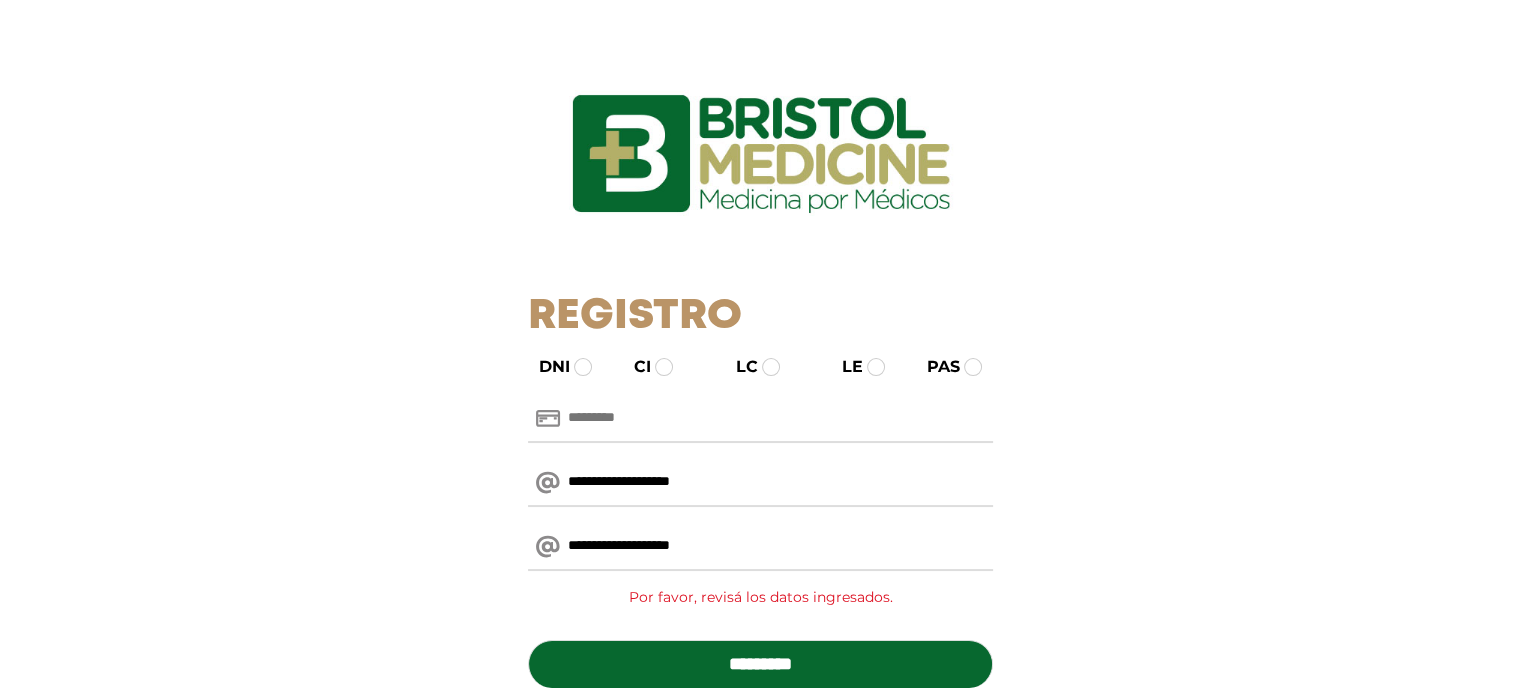 type on "**********" 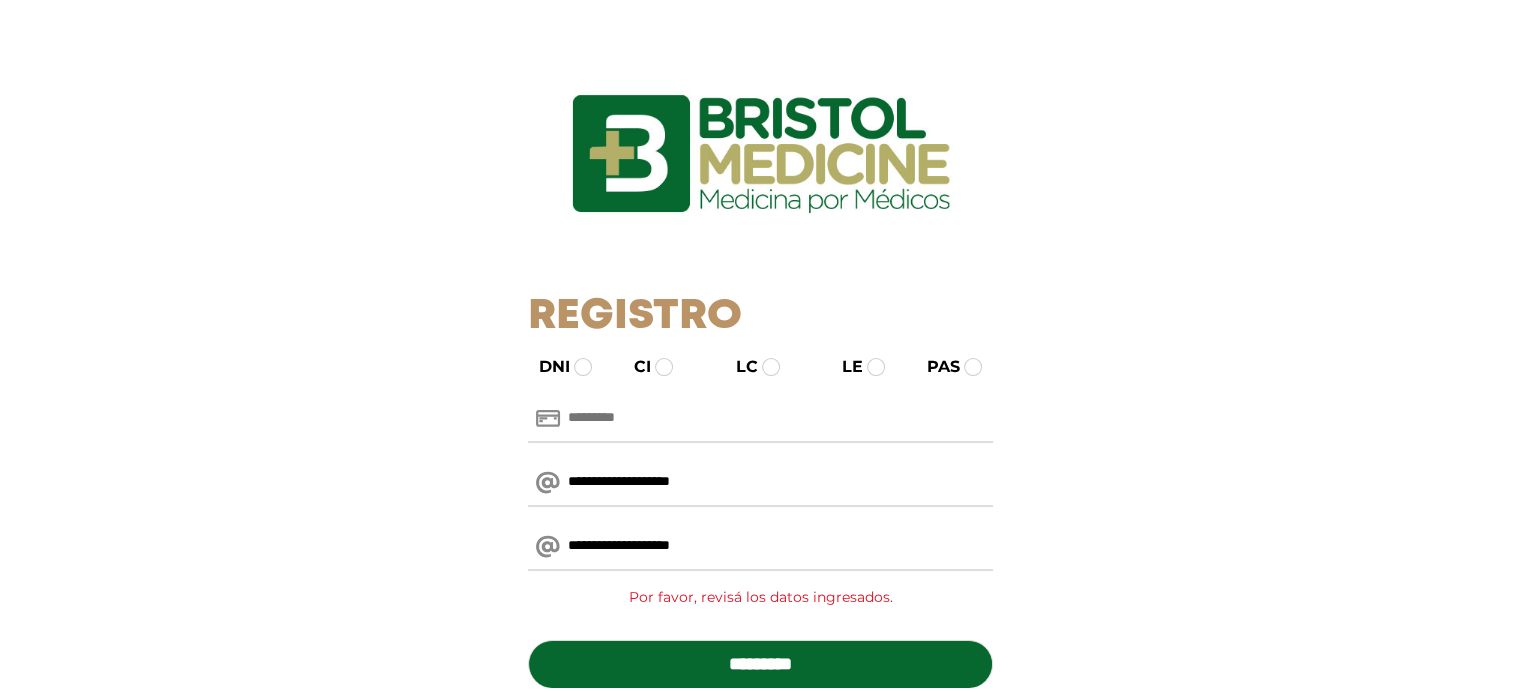 click at bounding box center [760, 419] 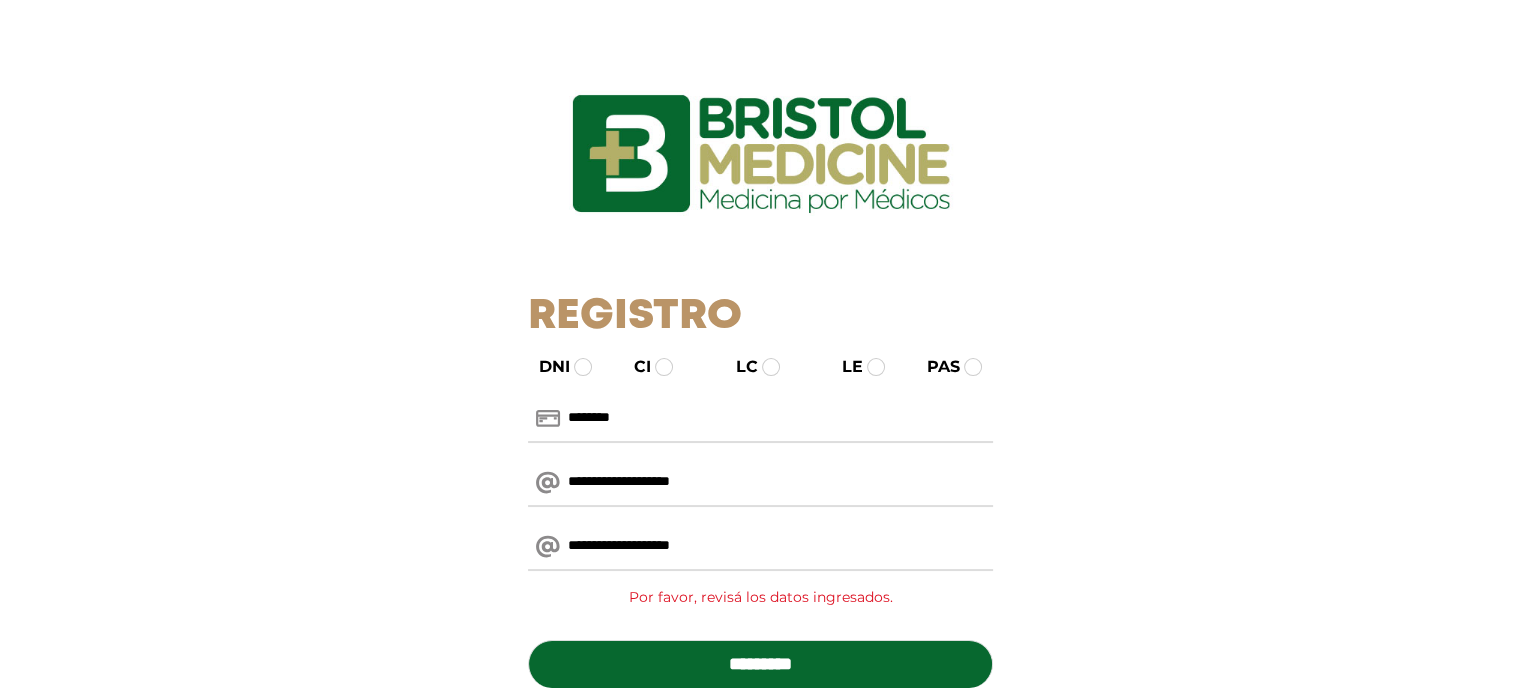 type on "********" 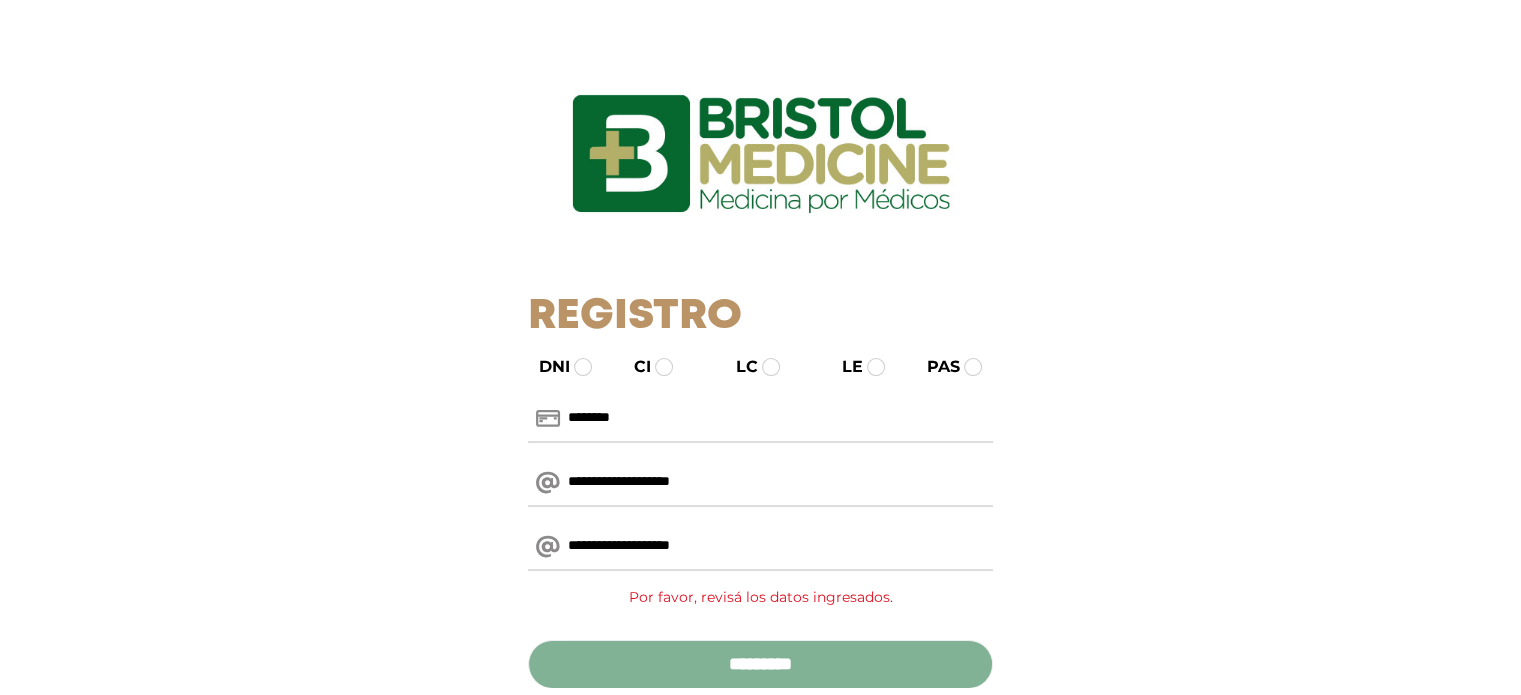 click on "*********" at bounding box center (760, 664) 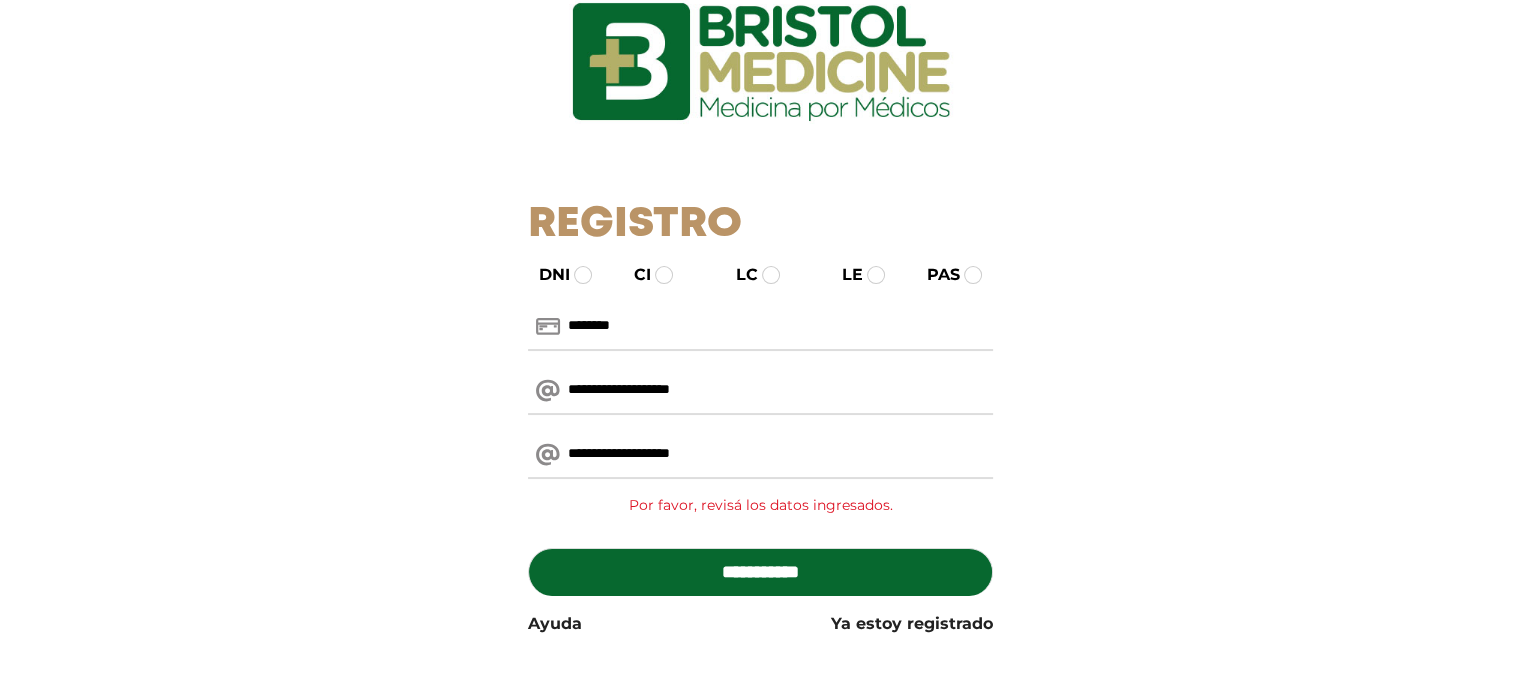 scroll, scrollTop: 100, scrollLeft: 0, axis: vertical 